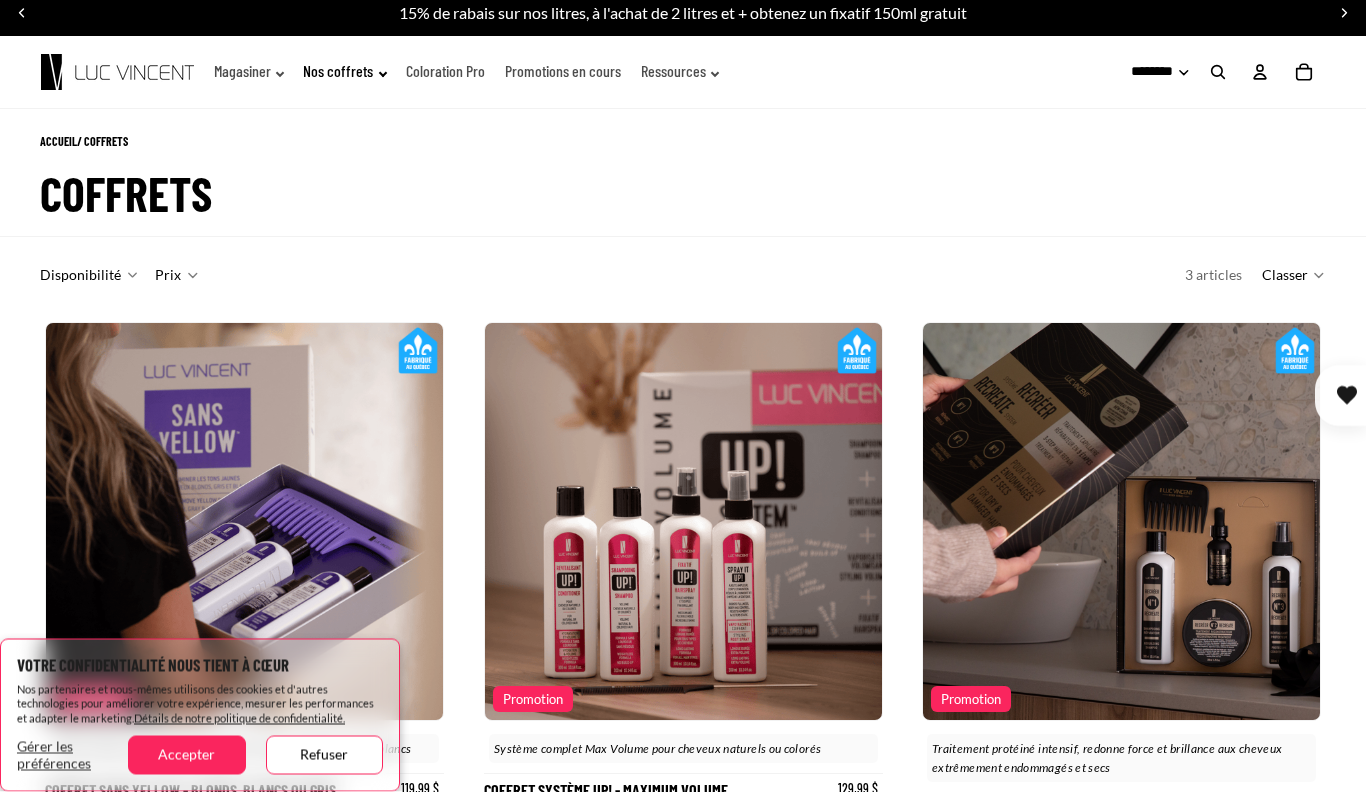 scroll, scrollTop: 0, scrollLeft: 0, axis: both 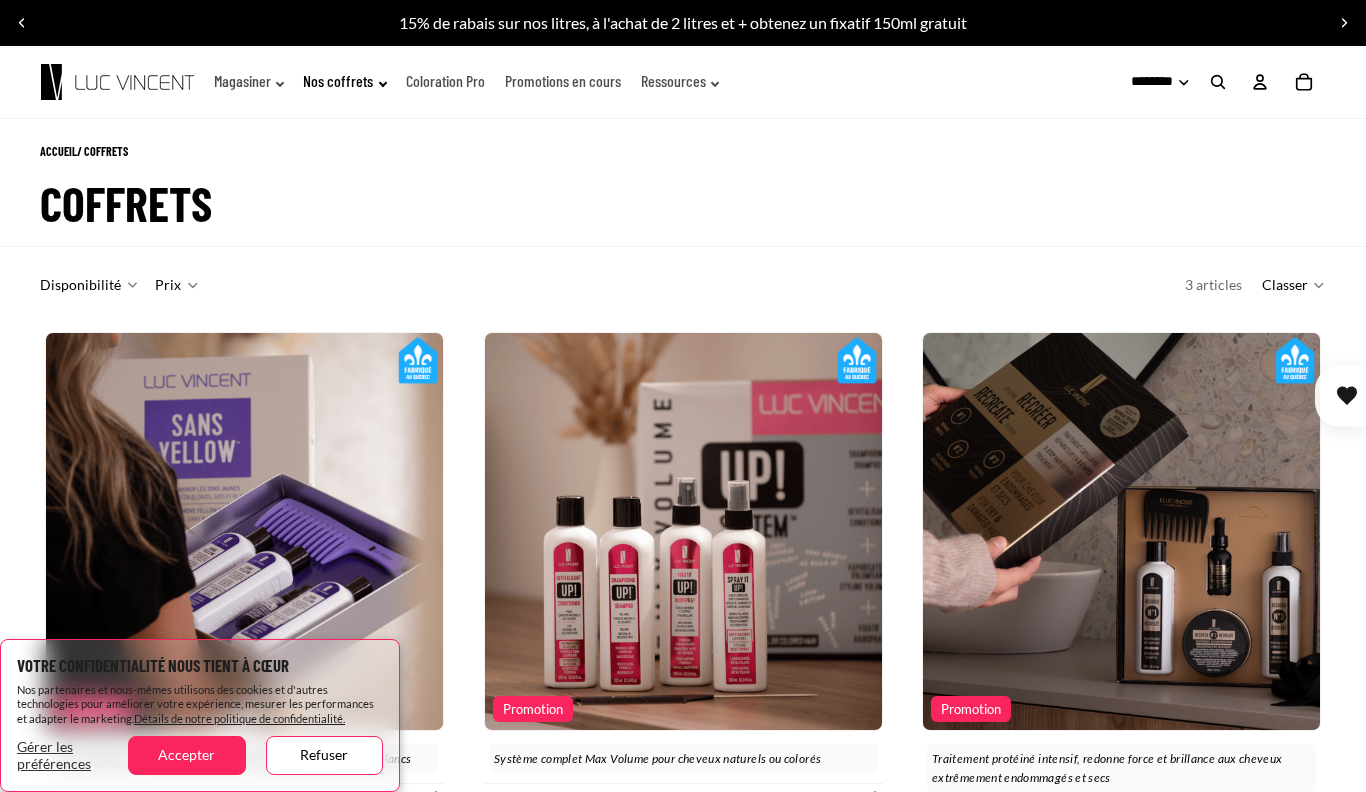 click on "Magasiner" 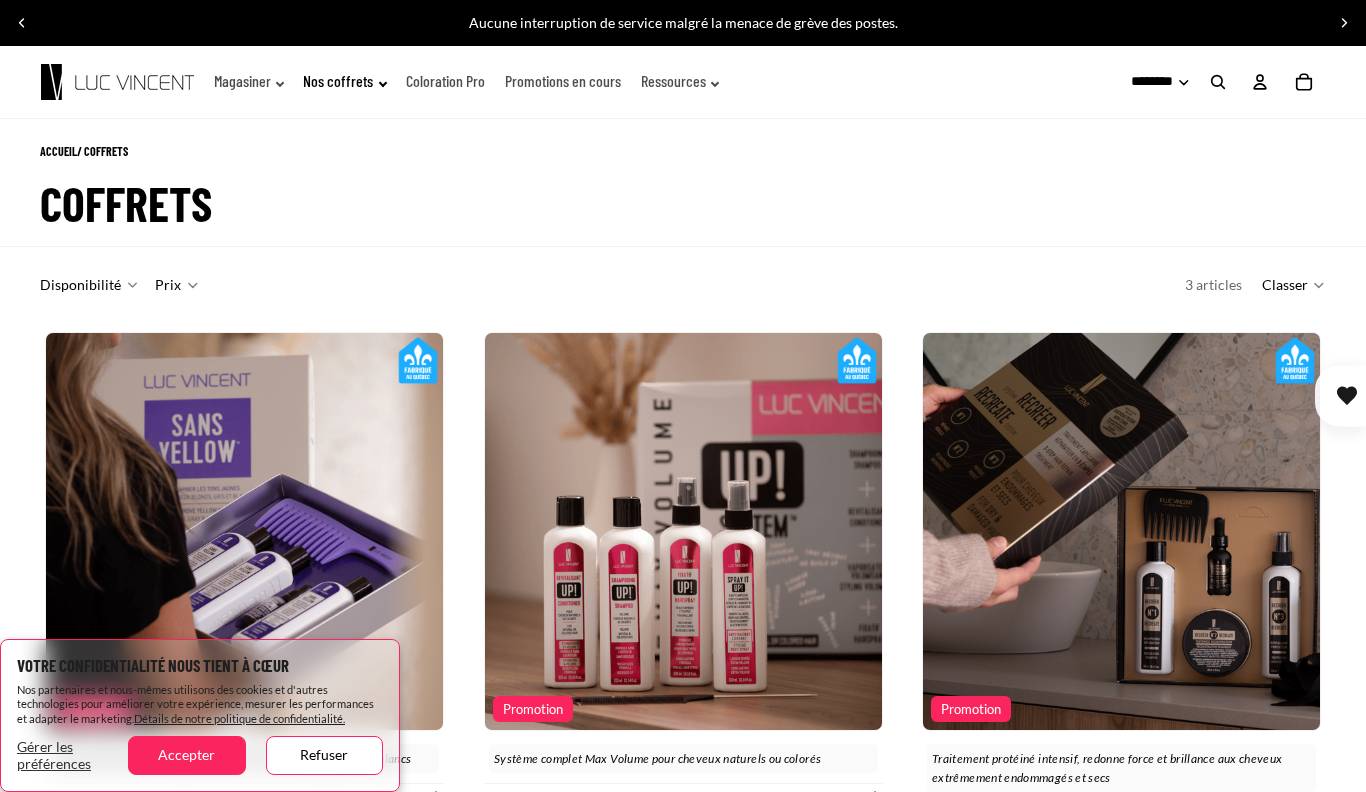 click on "Magasiner" 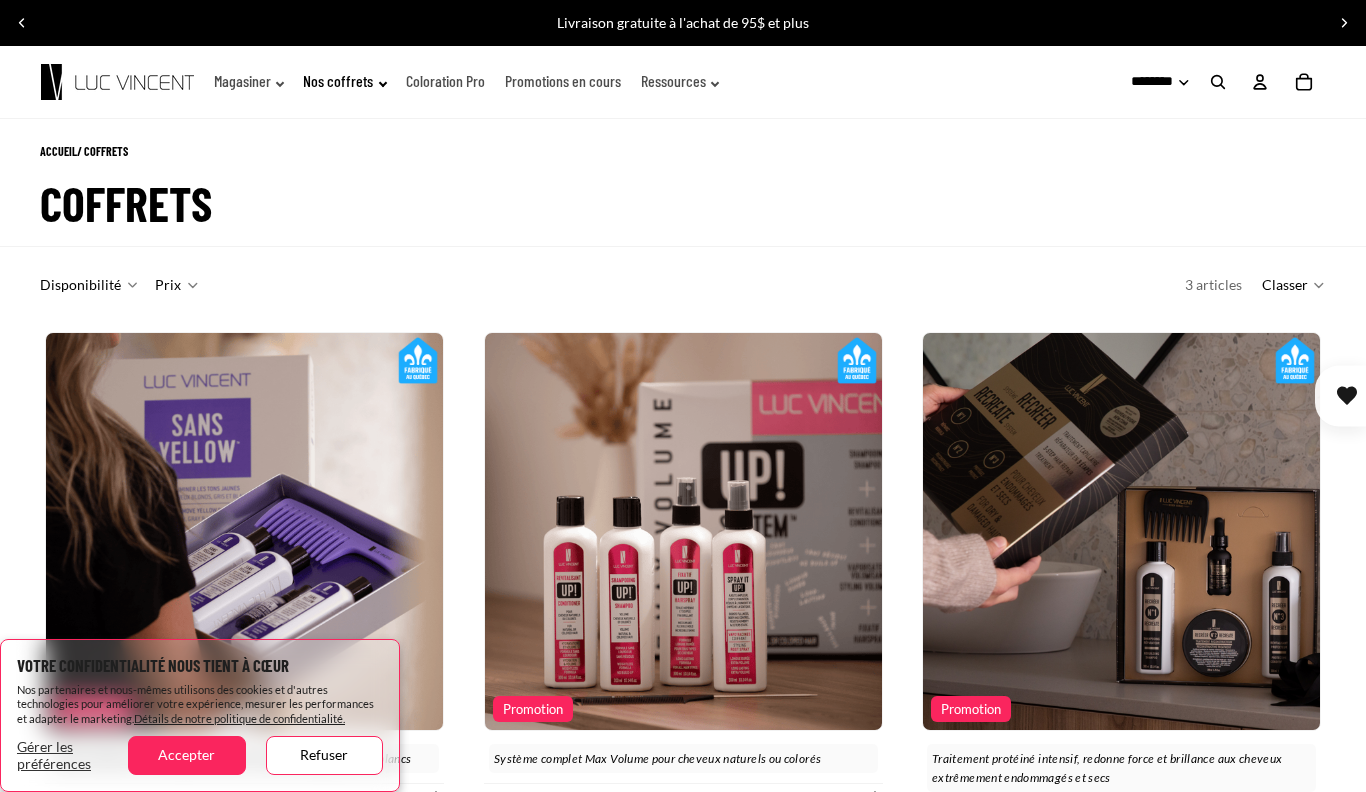 click on "Accepter" at bounding box center (186, 755) 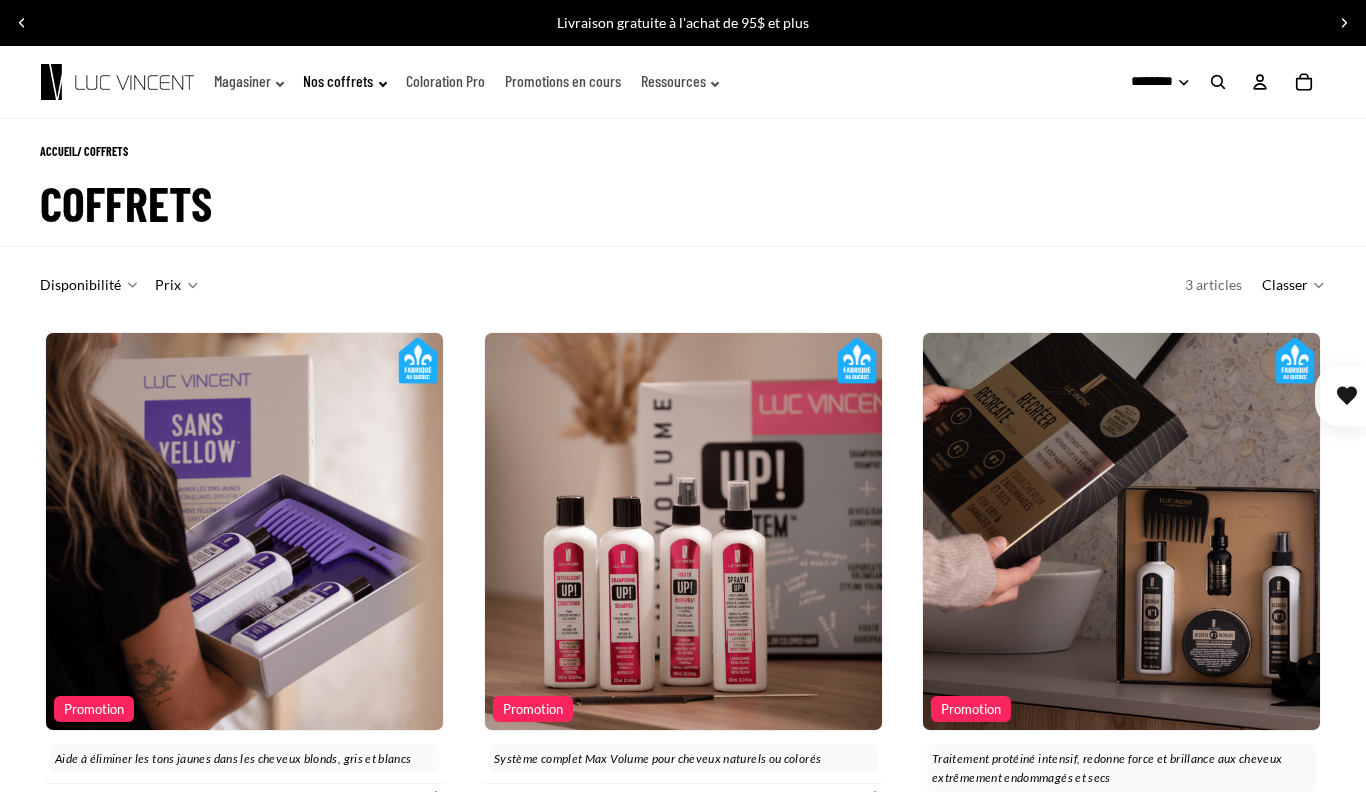 click on "Magasiner" 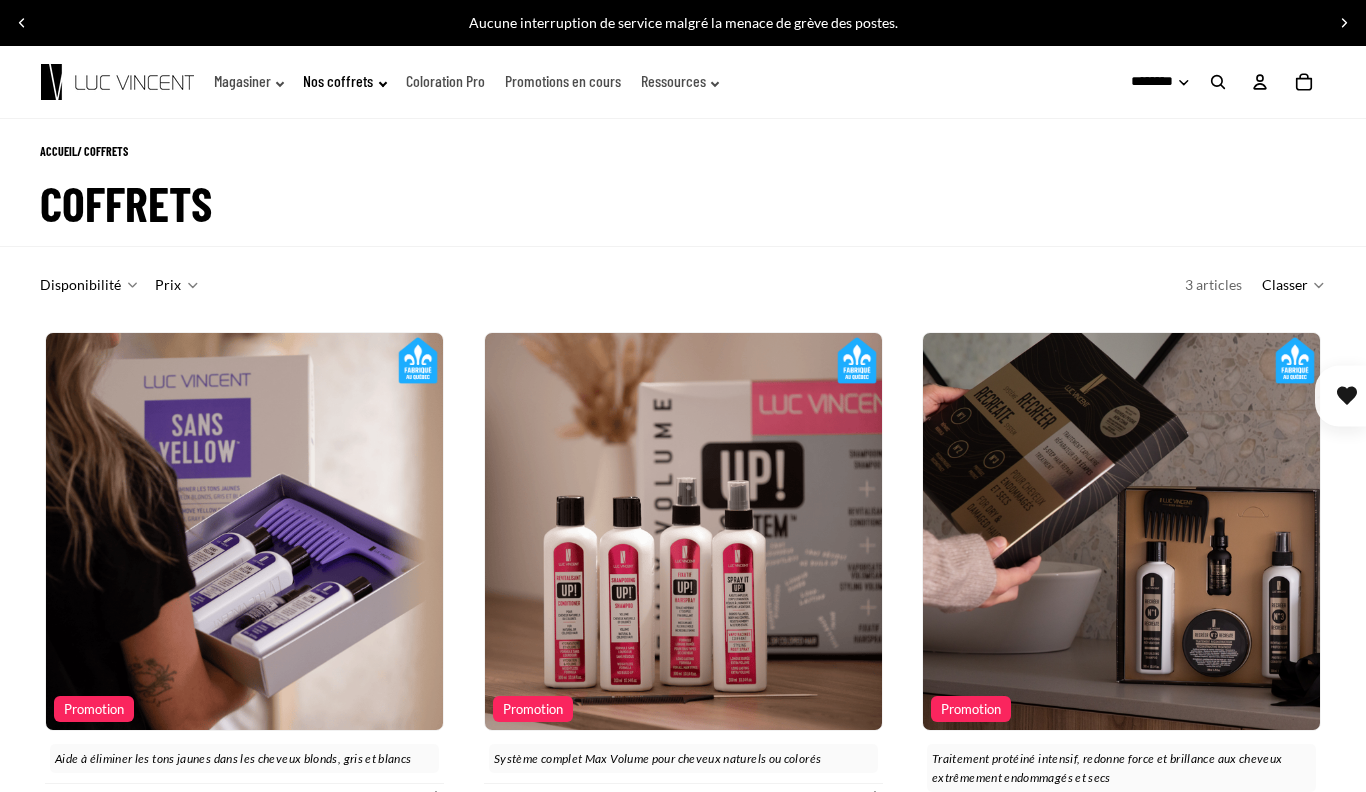 click on "Promotions en cours" 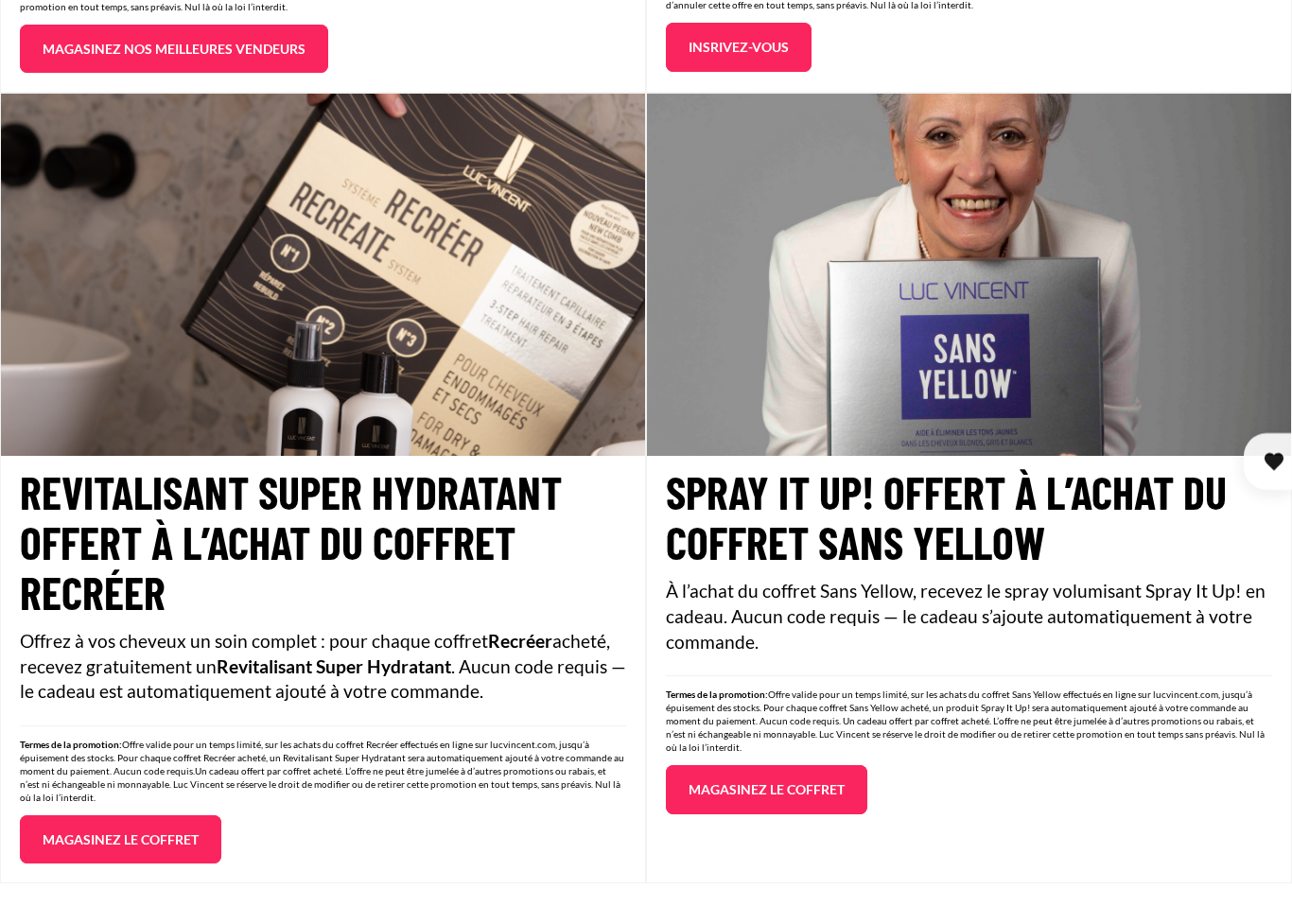 scroll, scrollTop: 1928, scrollLeft: 0, axis: vertical 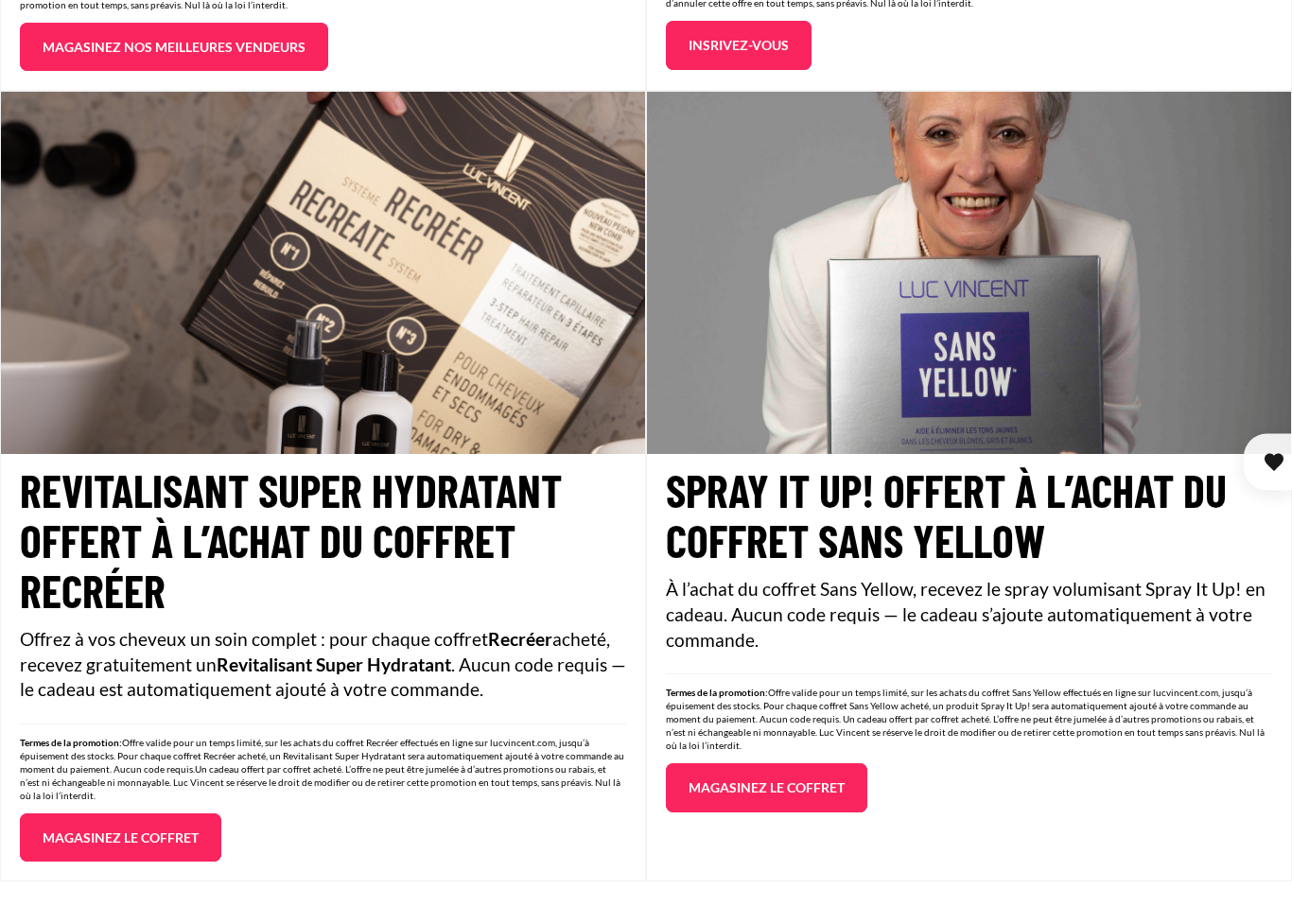 click on "Magasinez le coffret" at bounding box center (766, 788) 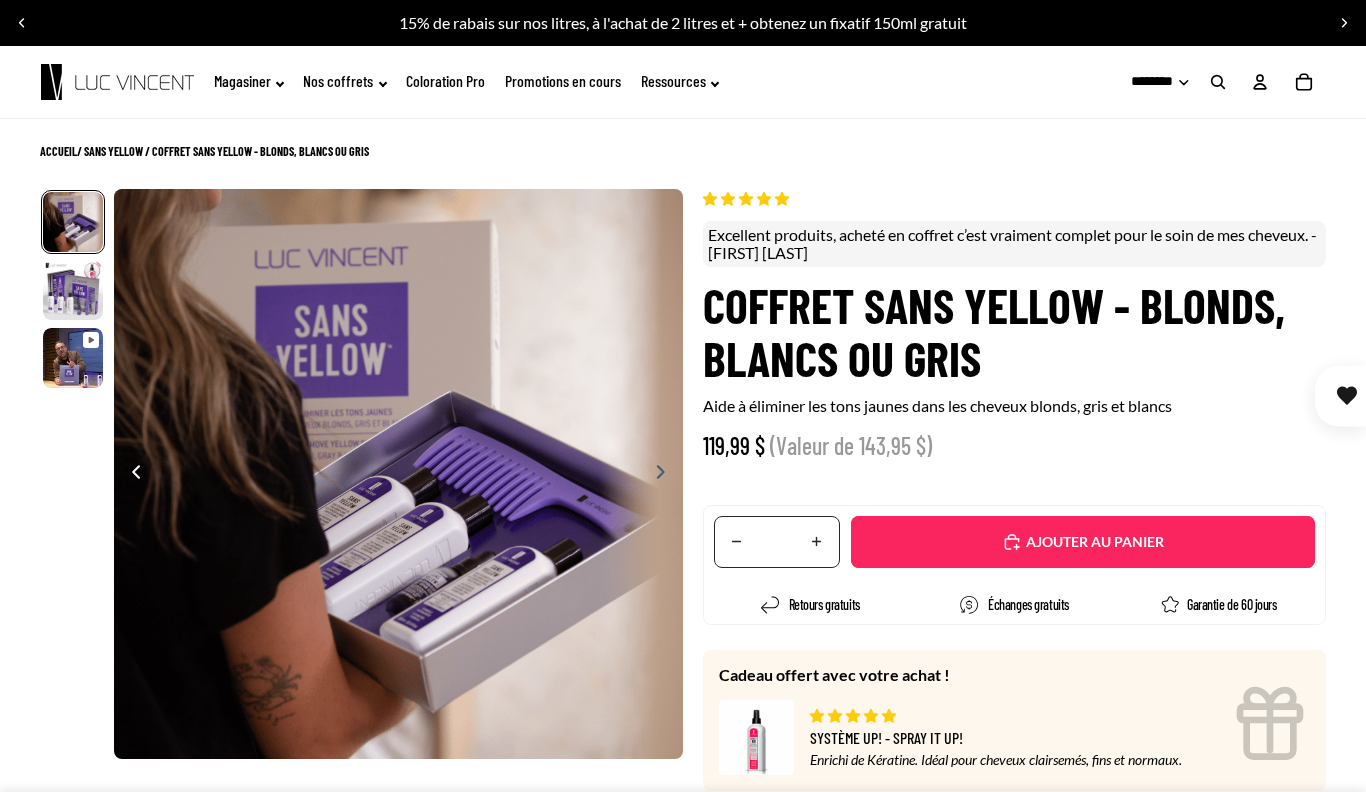 scroll, scrollTop: 0, scrollLeft: 0, axis: both 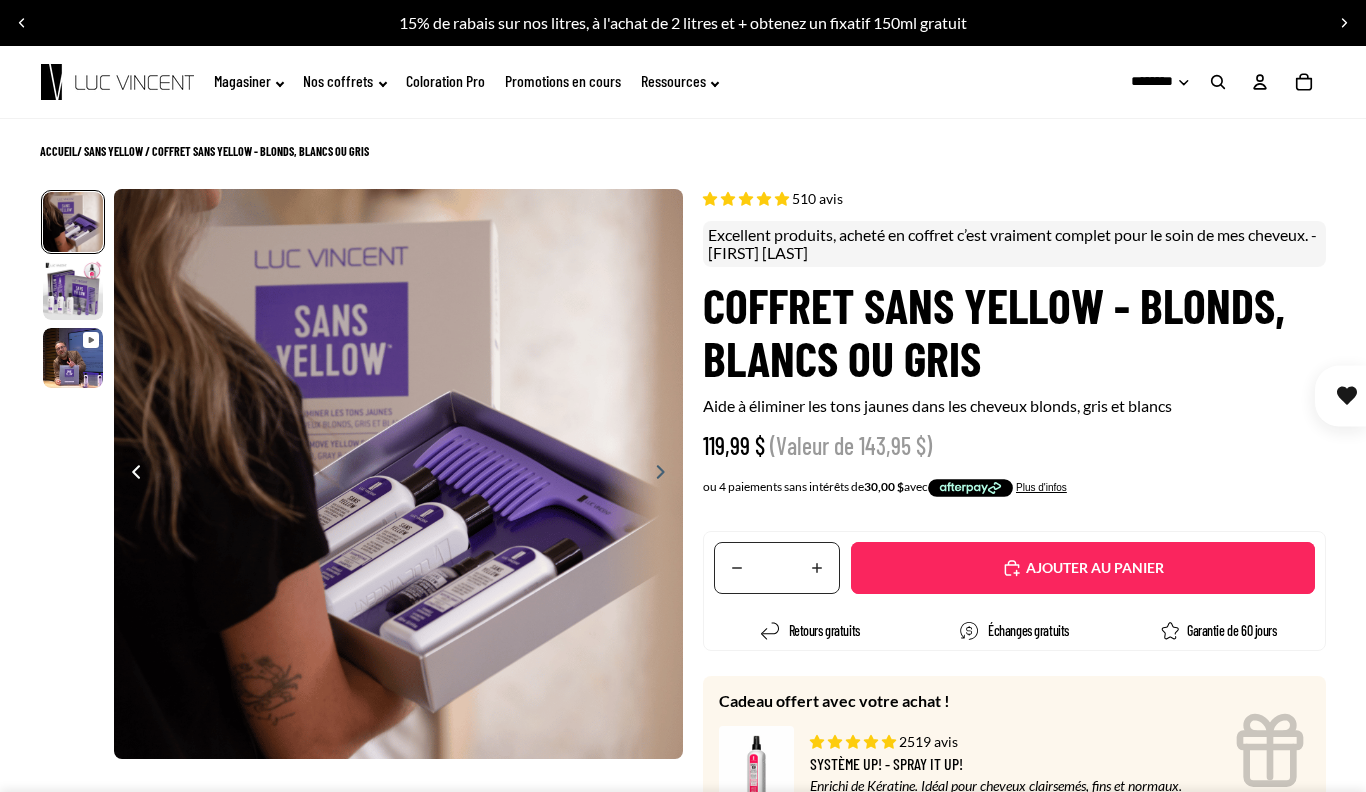 click on "Magasiner" 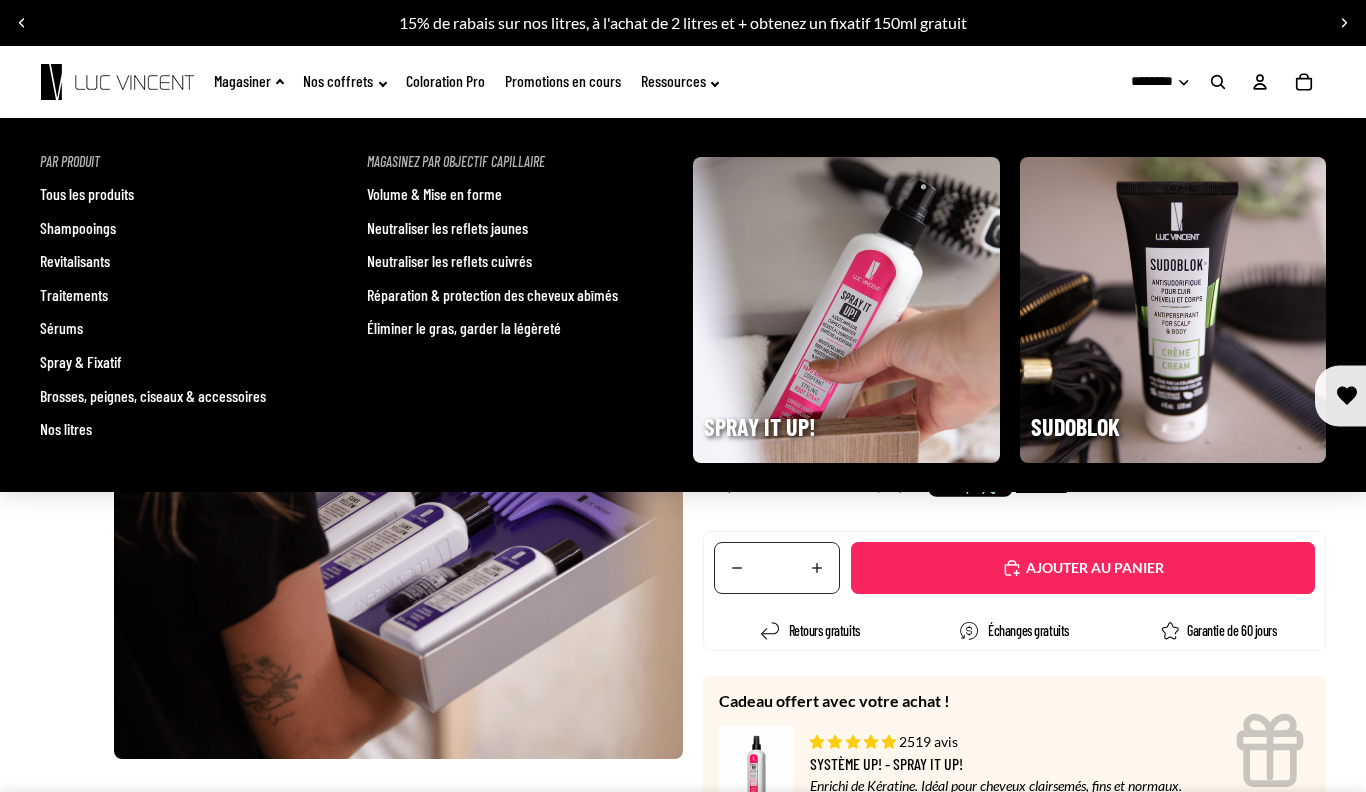 click on "Shampooings" at bounding box center (78, 228) 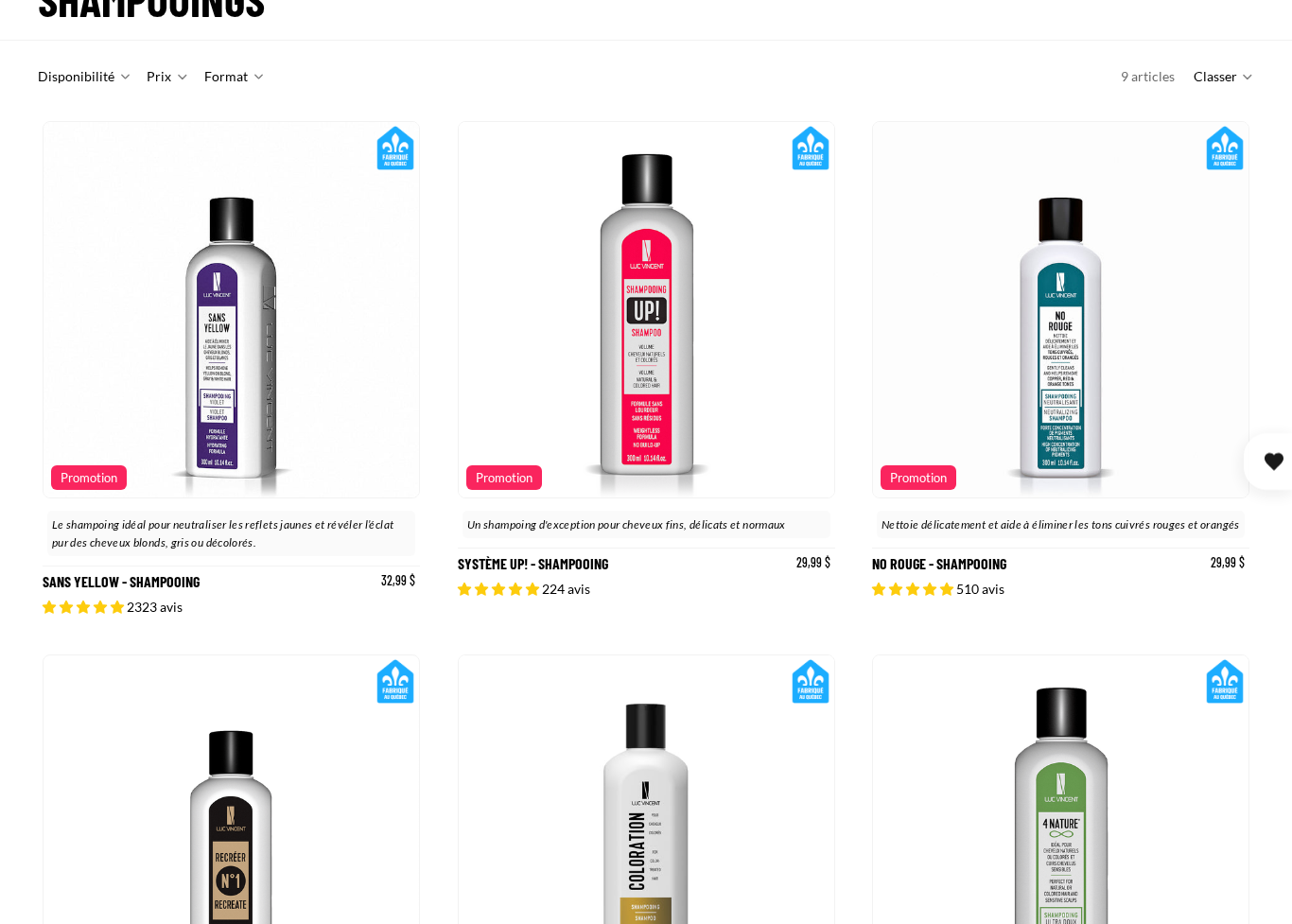 scroll, scrollTop: 194, scrollLeft: 0, axis: vertical 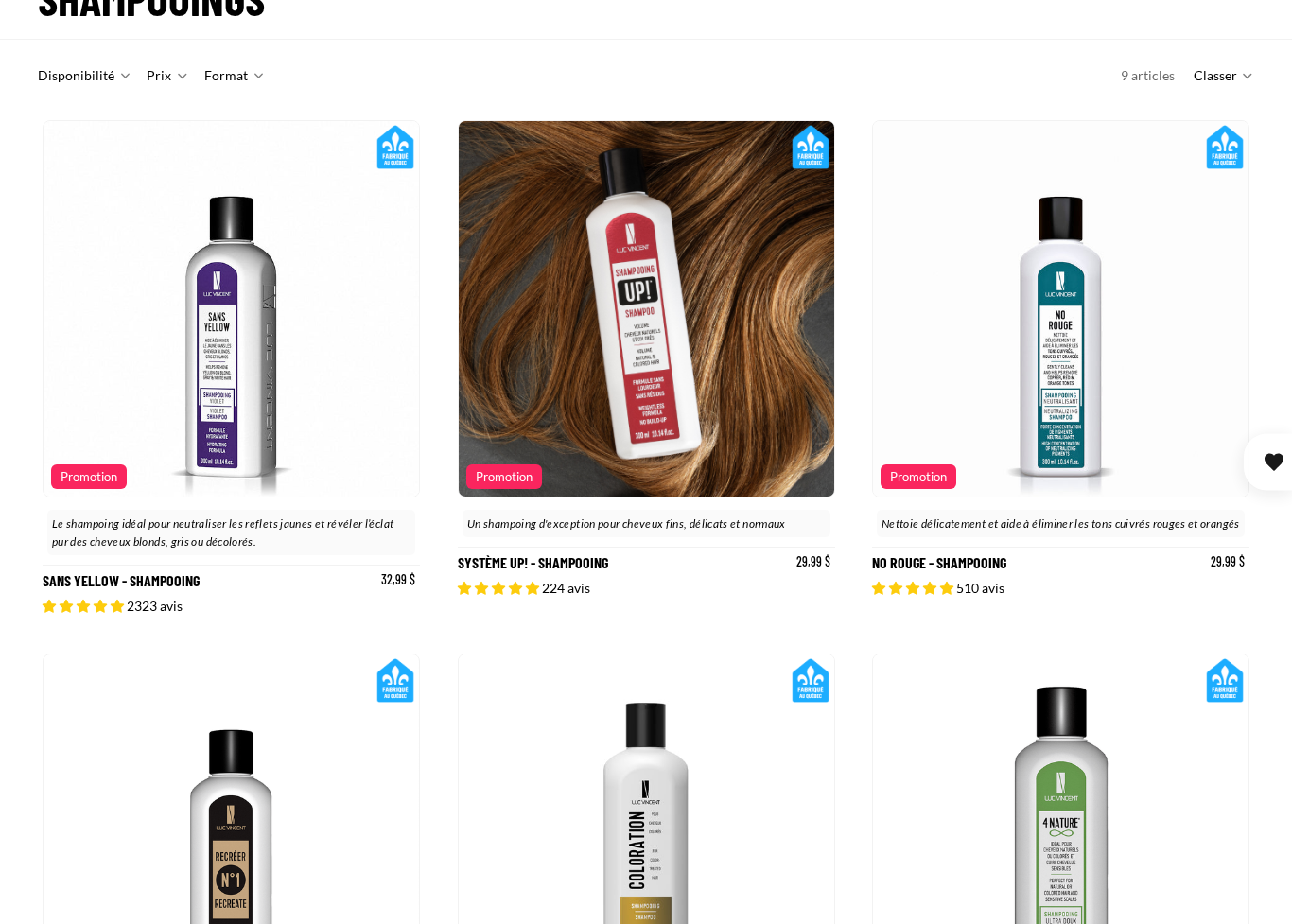 click on "Promotion" at bounding box center (504, 477) 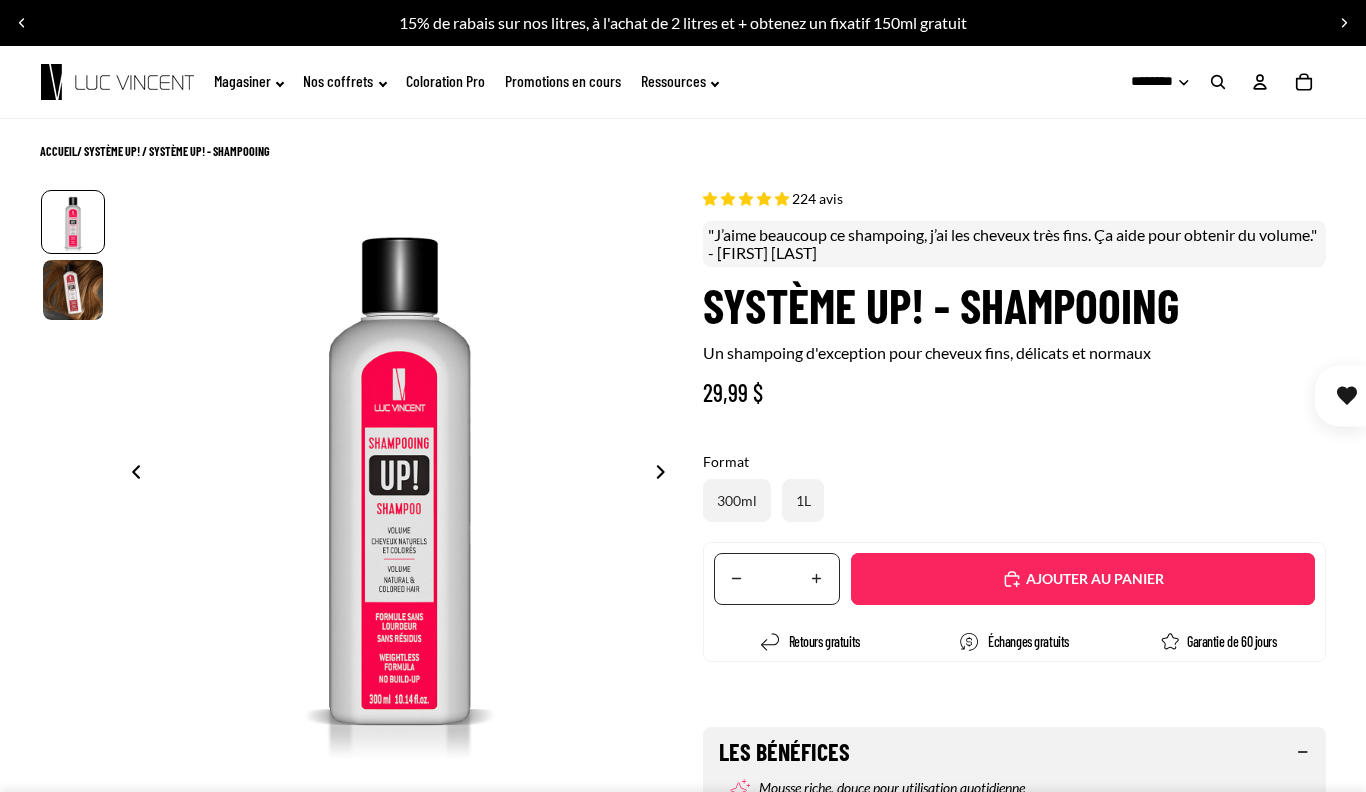 scroll, scrollTop: 0, scrollLeft: 0, axis: both 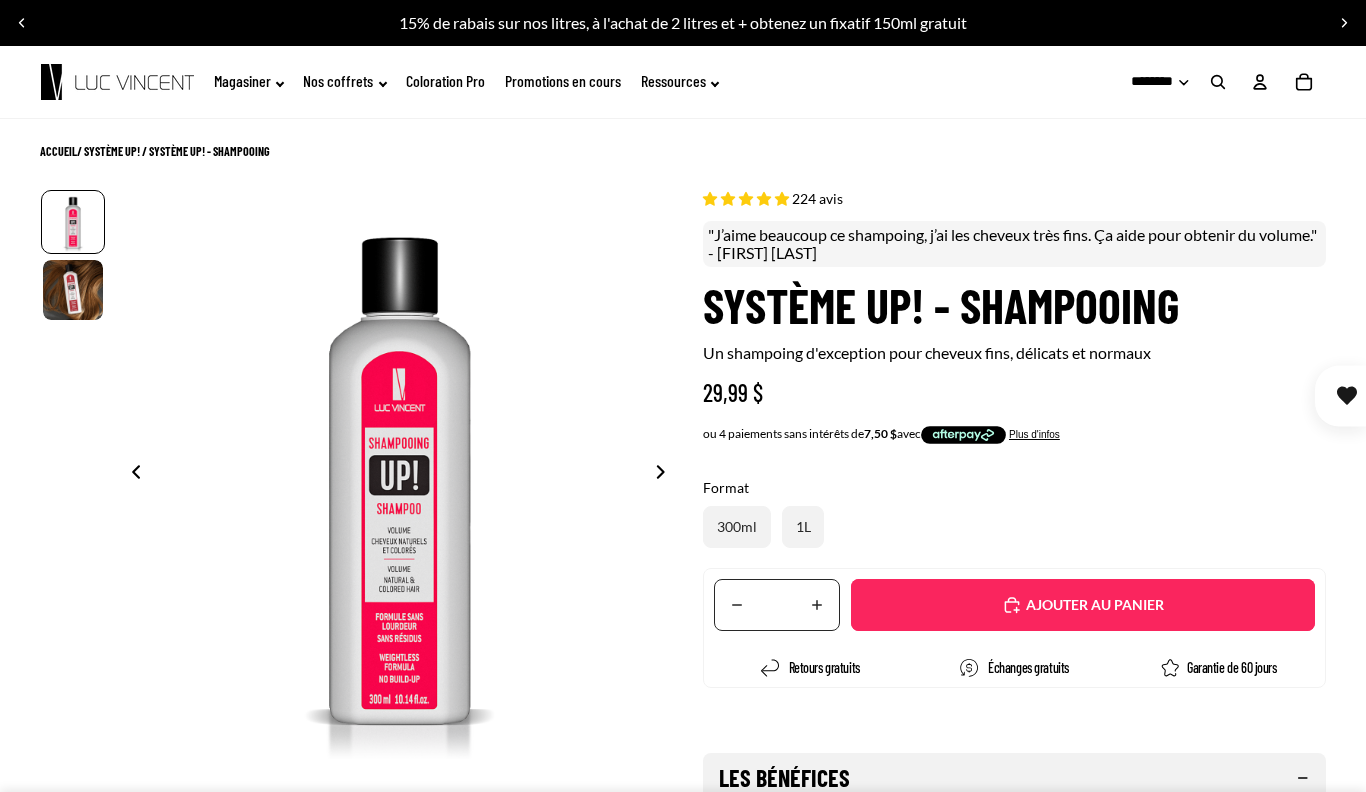 click on "Ajouté" at bounding box center (1083, 605) 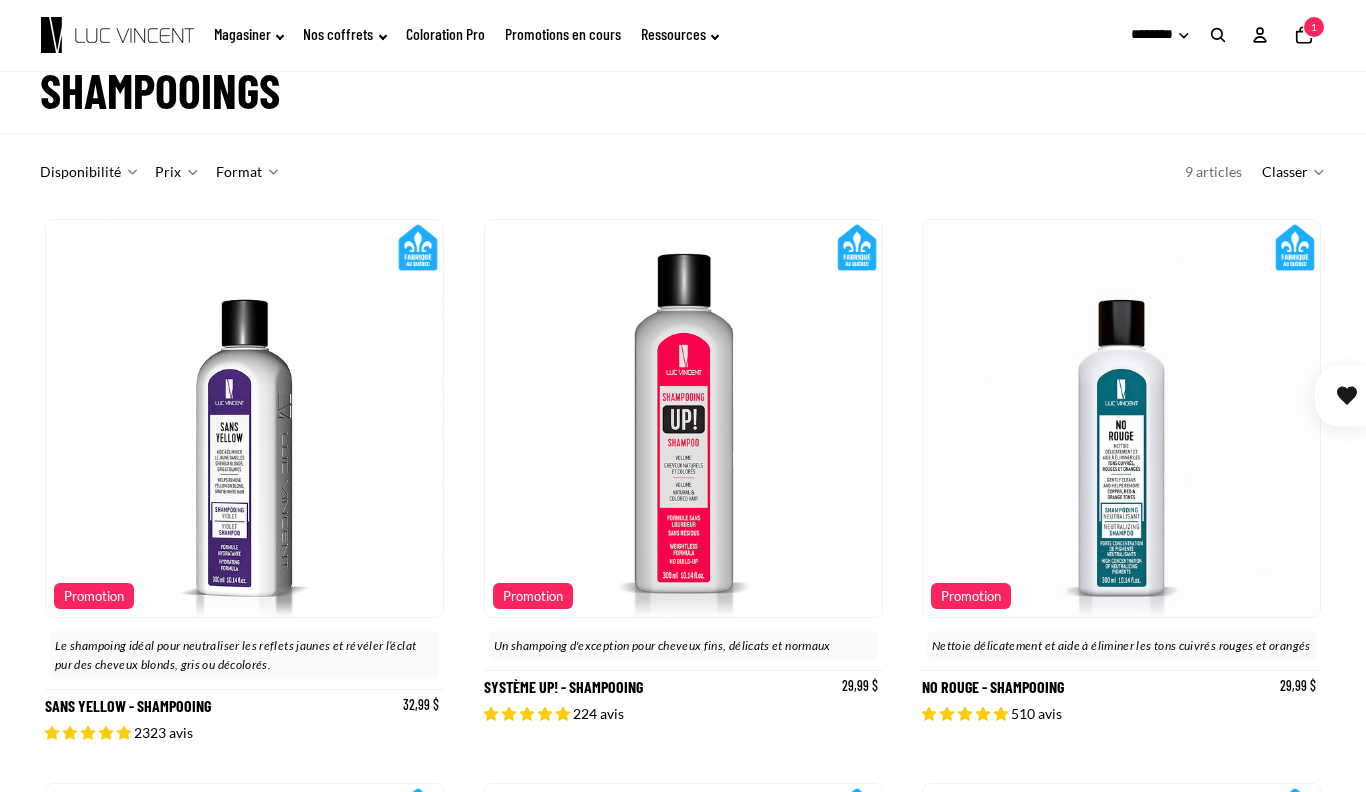 scroll, scrollTop: 0, scrollLeft: 0, axis: both 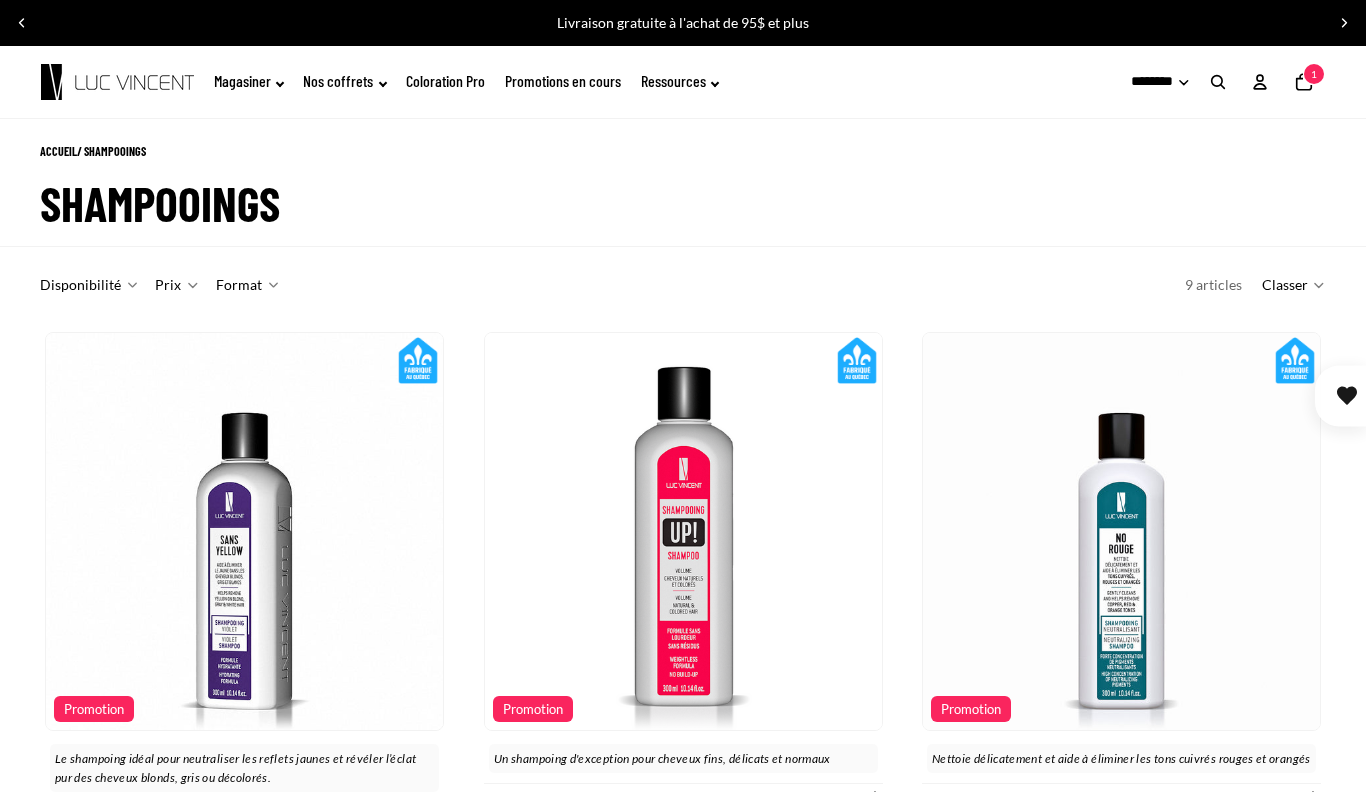 click on "Promotions en cours" 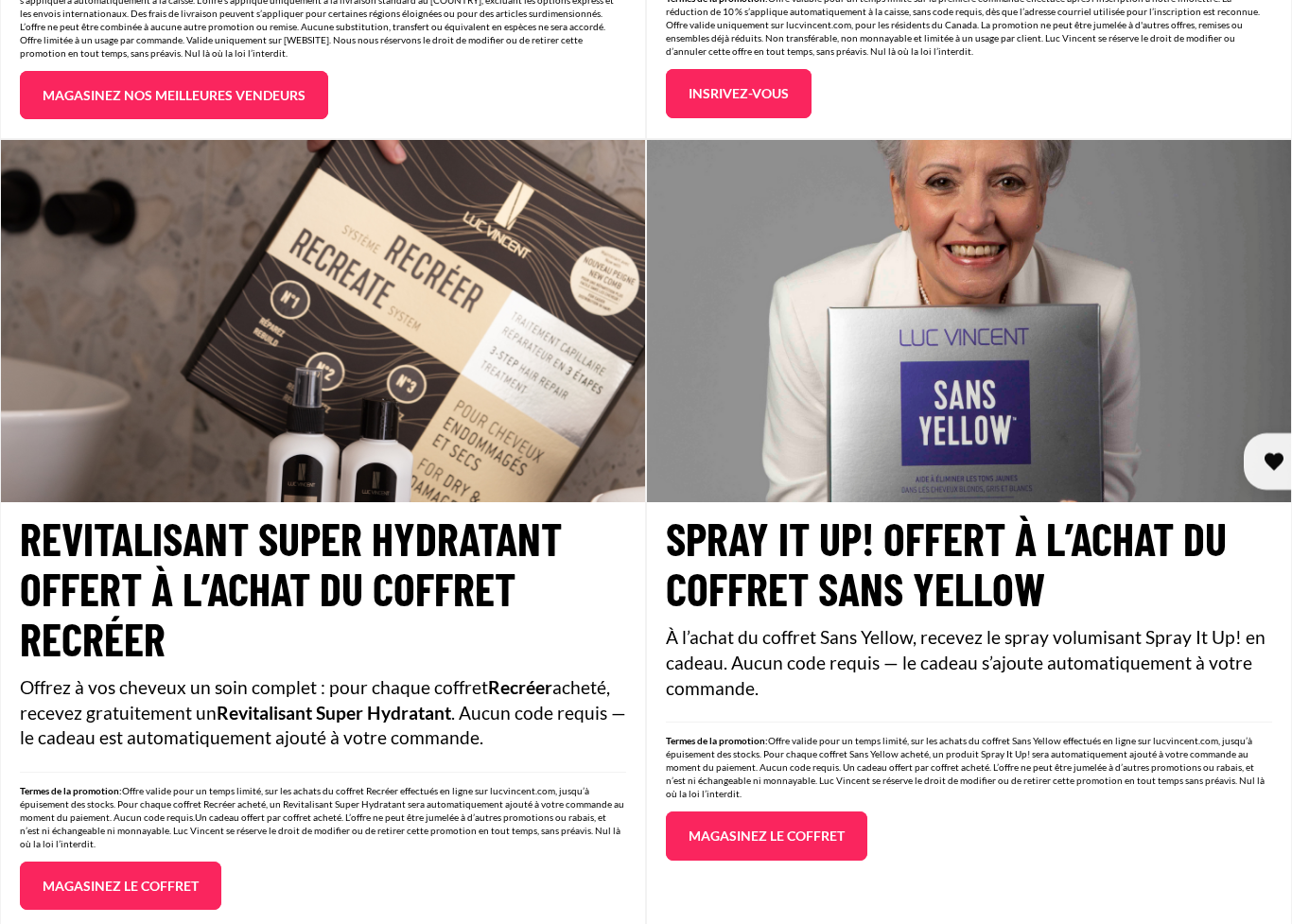 scroll, scrollTop: 1881, scrollLeft: 0, axis: vertical 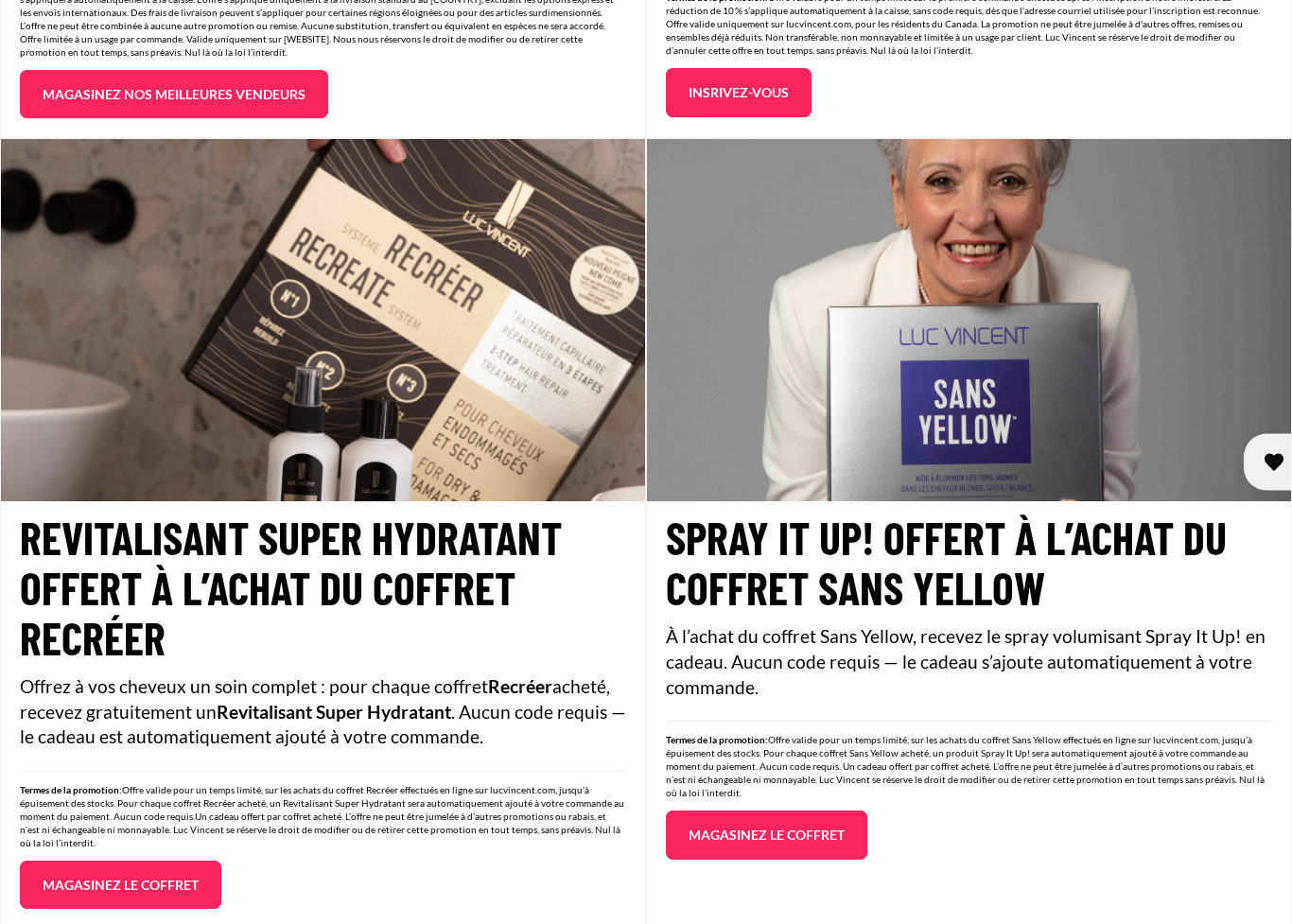 click on "Magasinez le coffret" at bounding box center [120, 885] 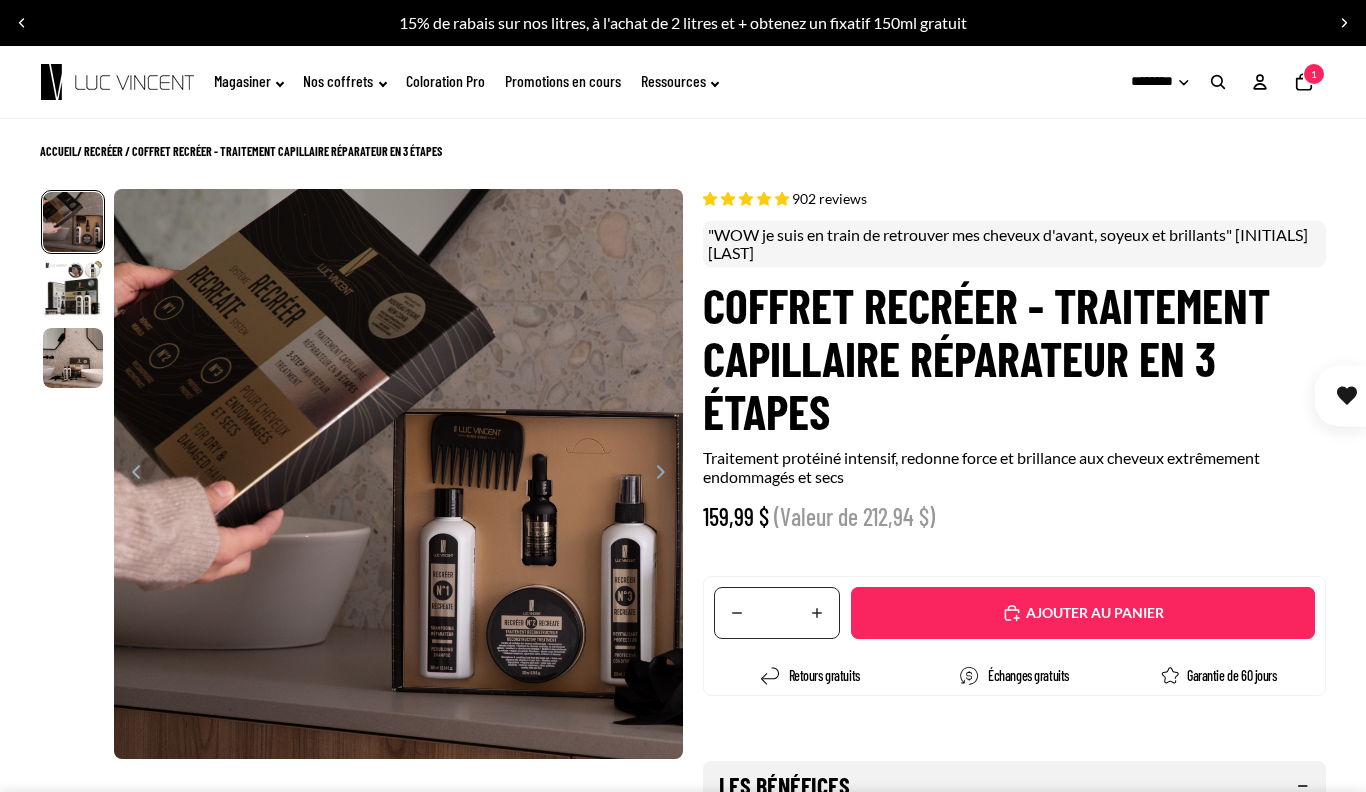 scroll, scrollTop: 0, scrollLeft: 0, axis: both 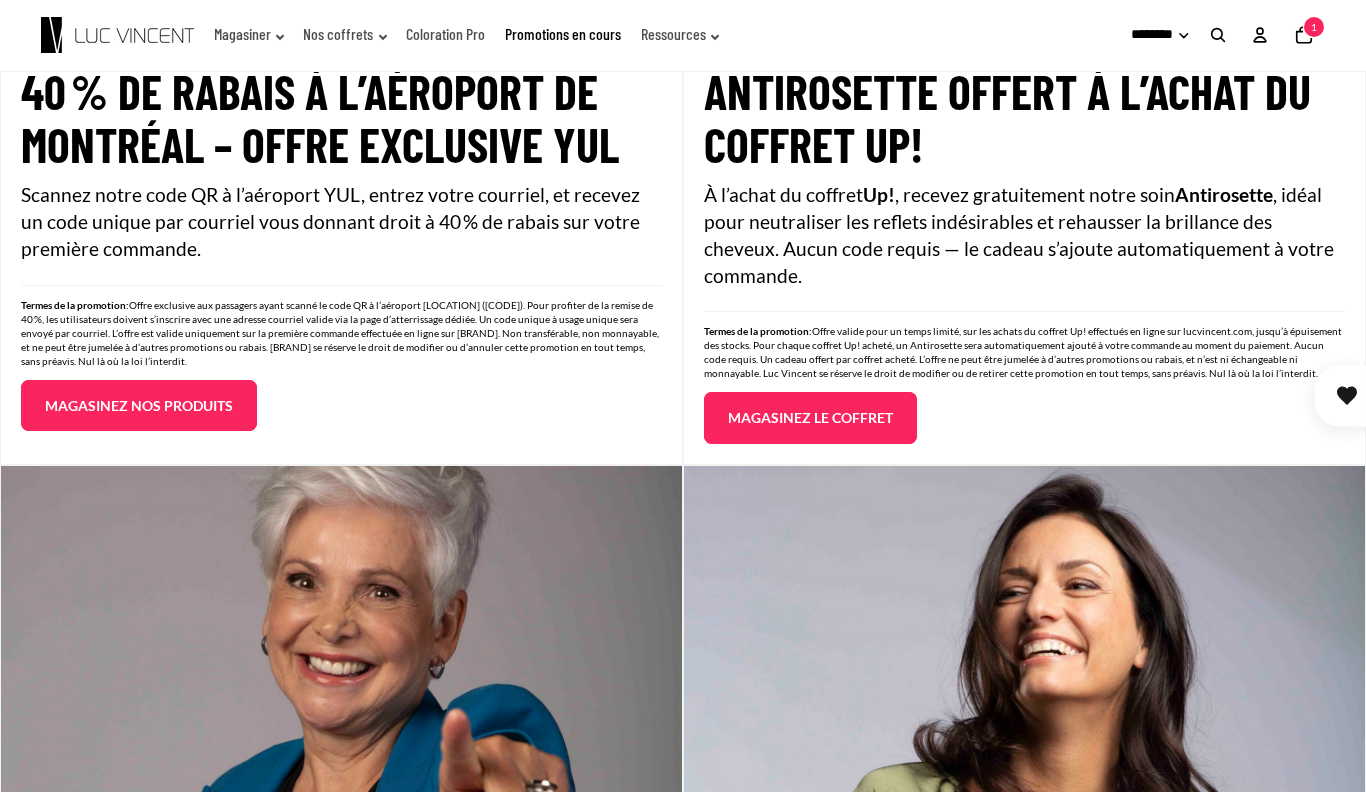click on "1" 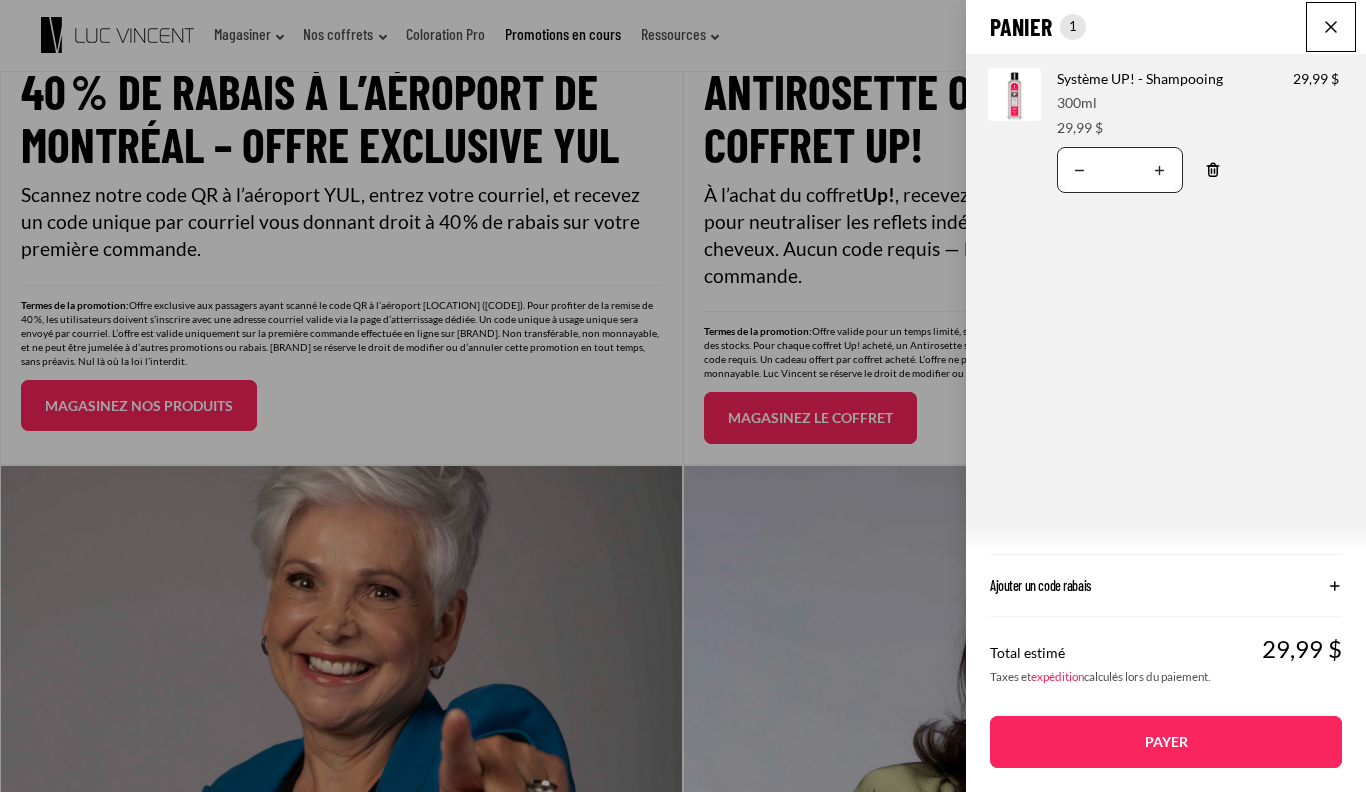 click on "Translation missing: fr.accessibility.decrease_quantity" at bounding box center (1080, 170) 